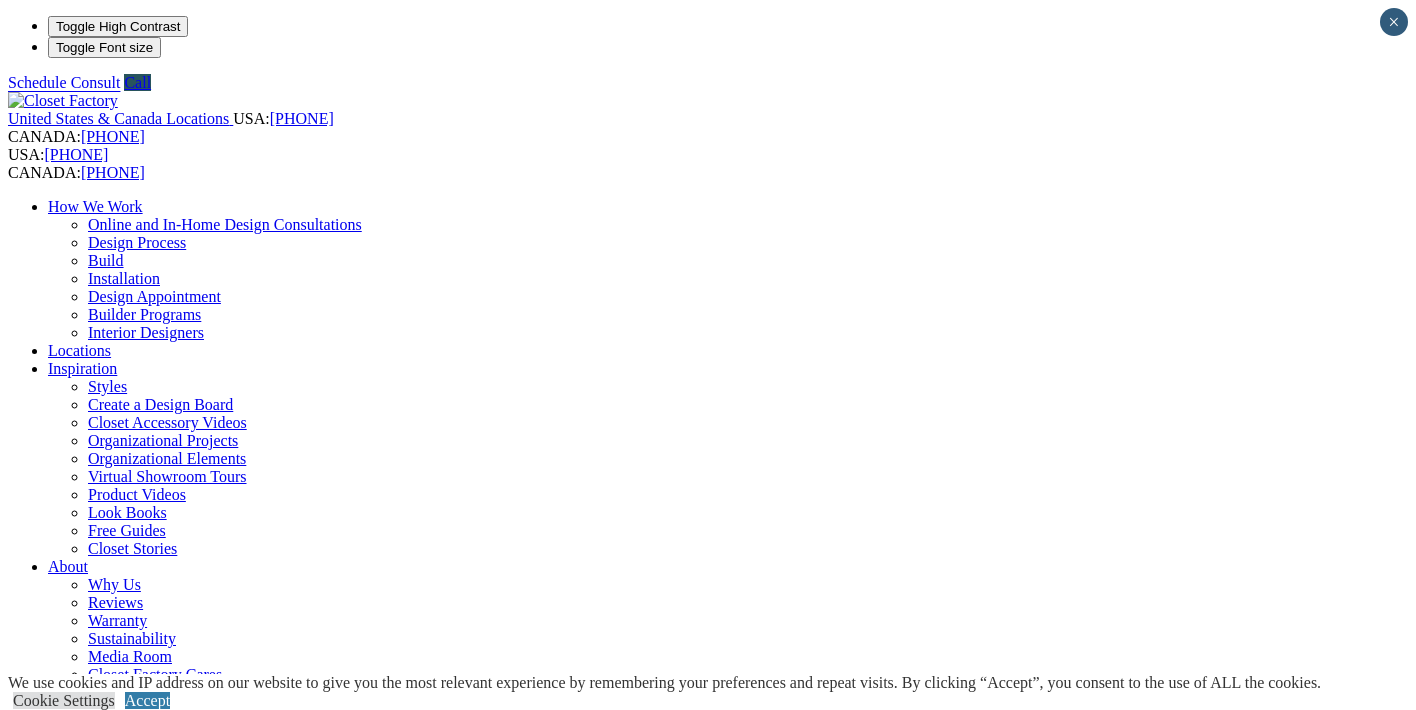 scroll, scrollTop: 0, scrollLeft: 0, axis: both 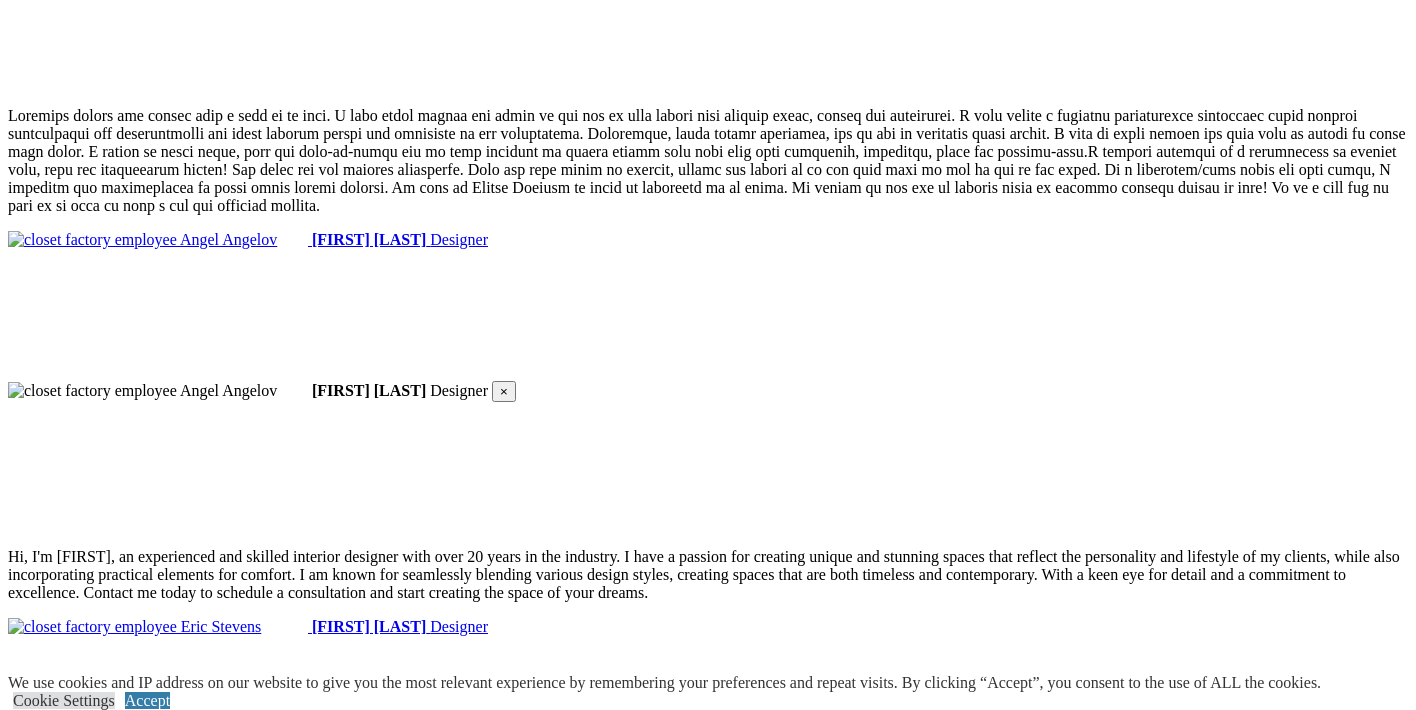click on "Home Office" at bounding box center (90, -2052) 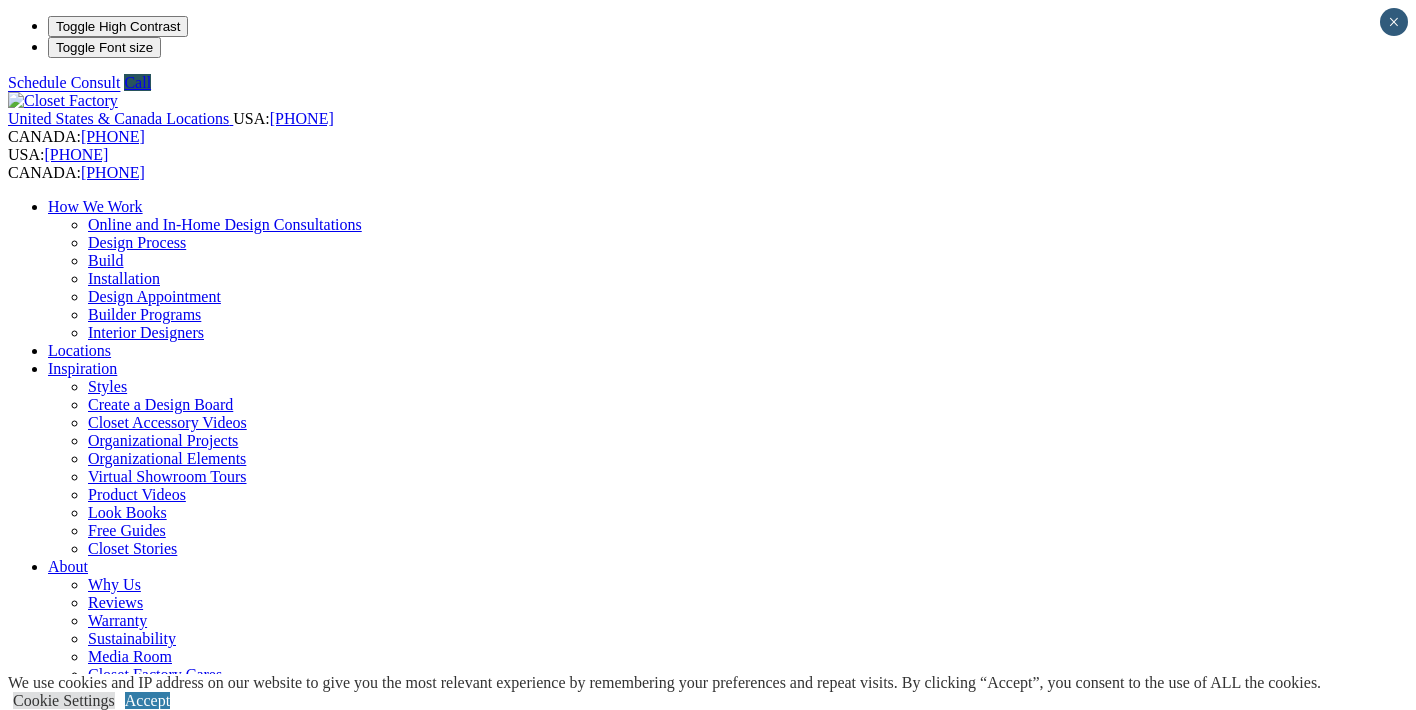 scroll, scrollTop: 0, scrollLeft: 0, axis: both 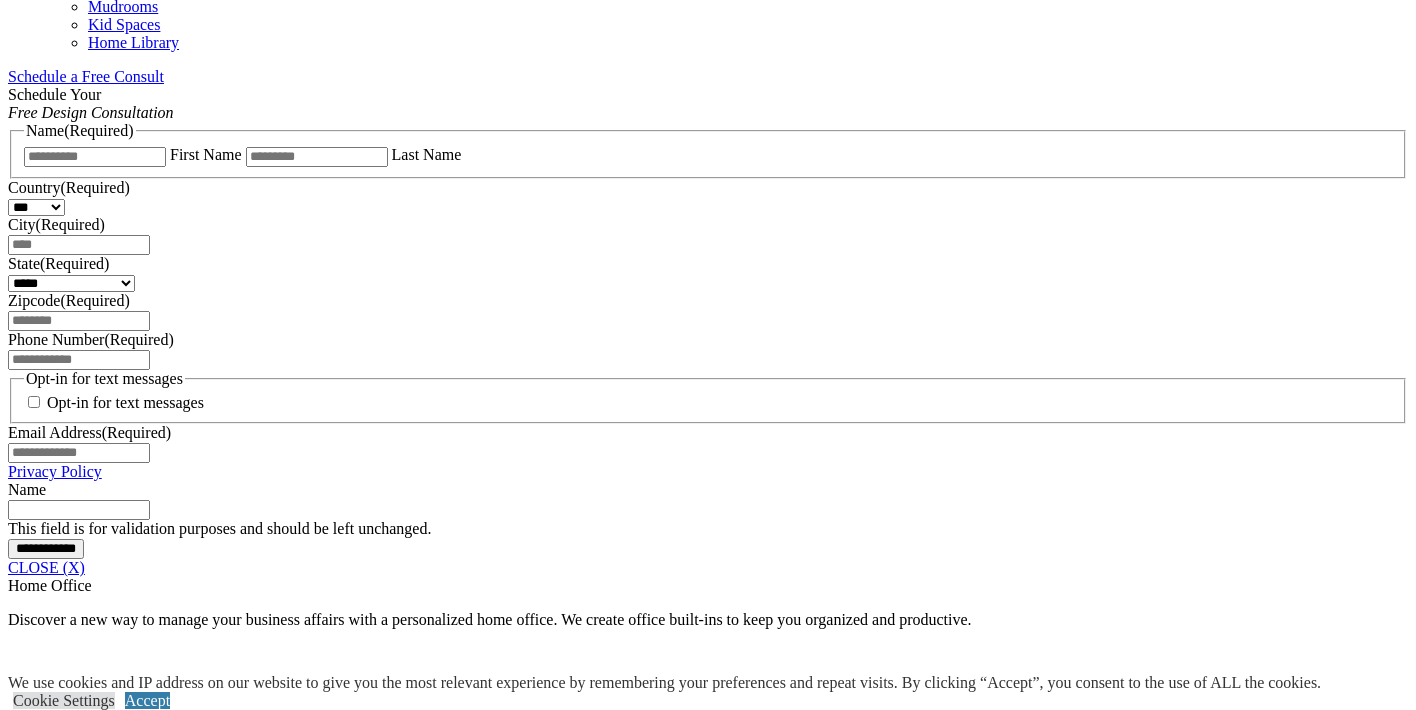 click on "CLOSE (X)" at bounding box center (46, 567) 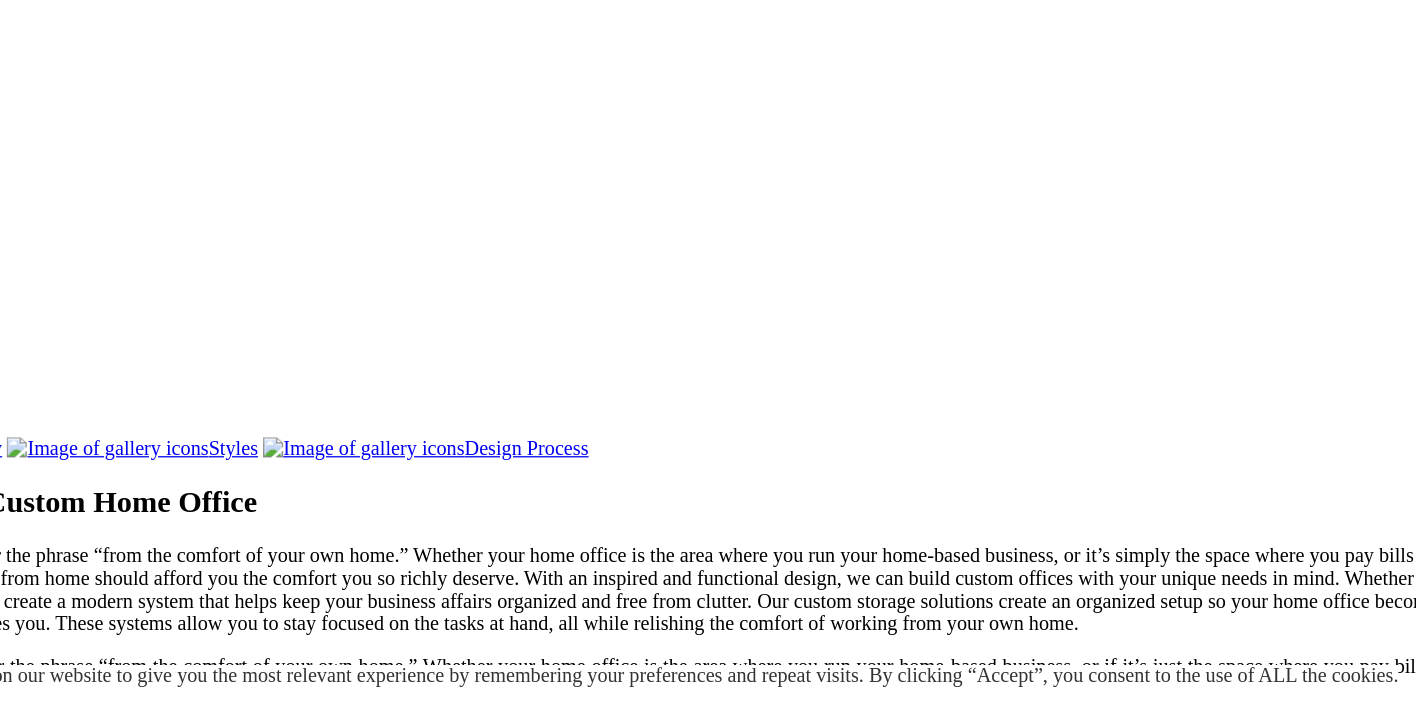 scroll, scrollTop: 1598, scrollLeft: 0, axis: vertical 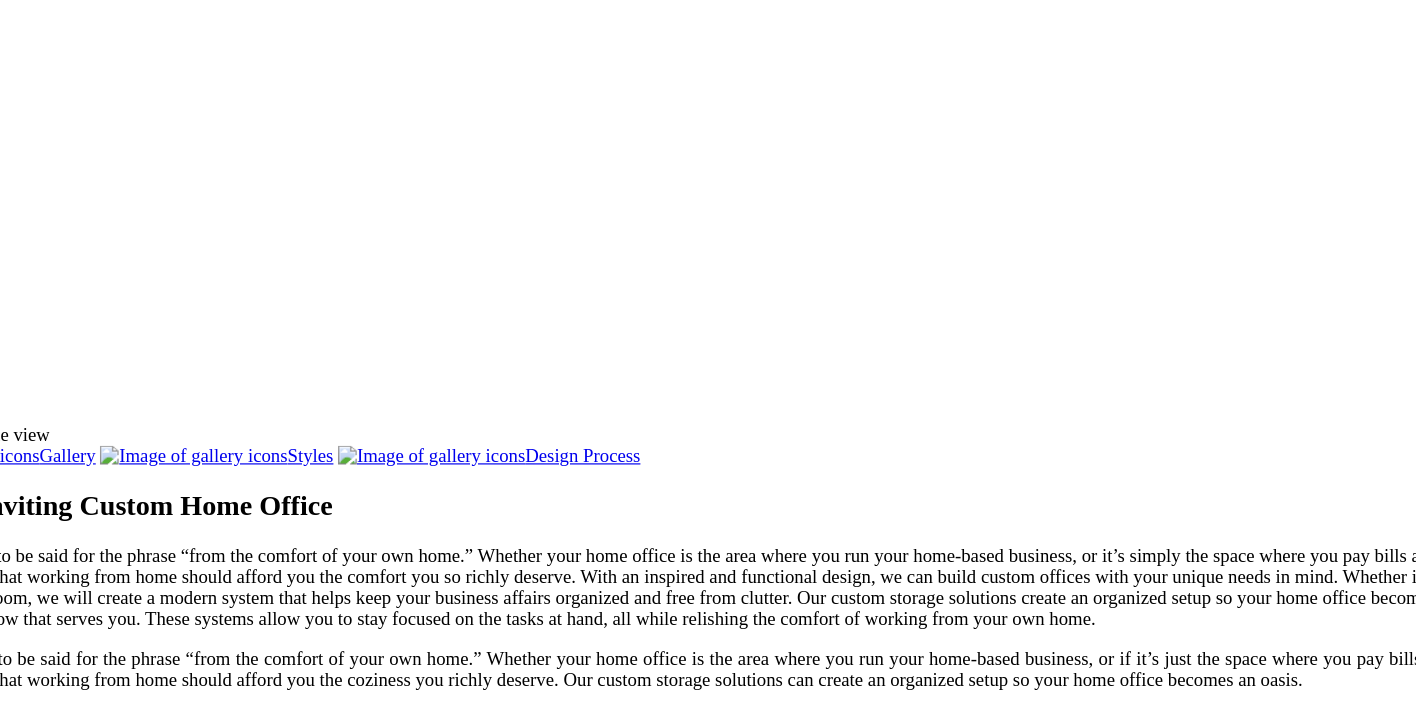 click at bounding box center (884, 1457) 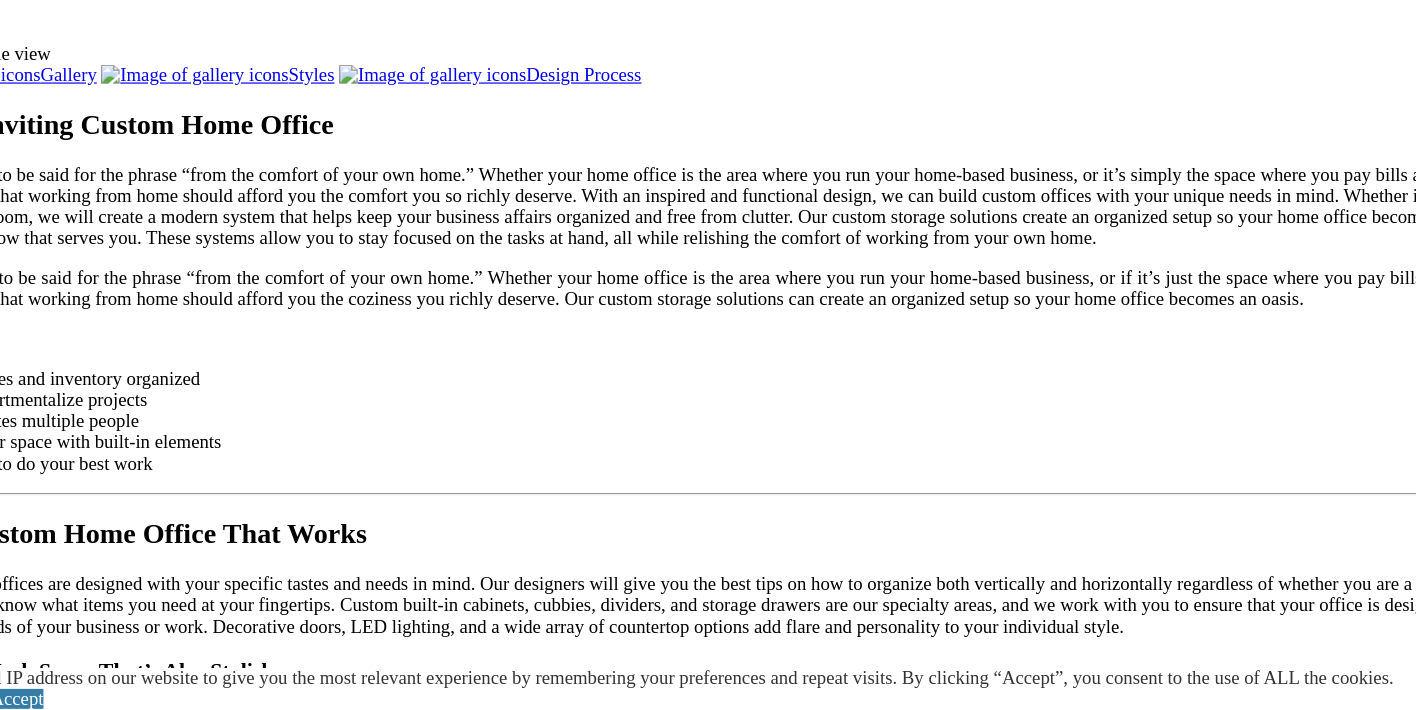 scroll, scrollTop: 1820, scrollLeft: 0, axis: vertical 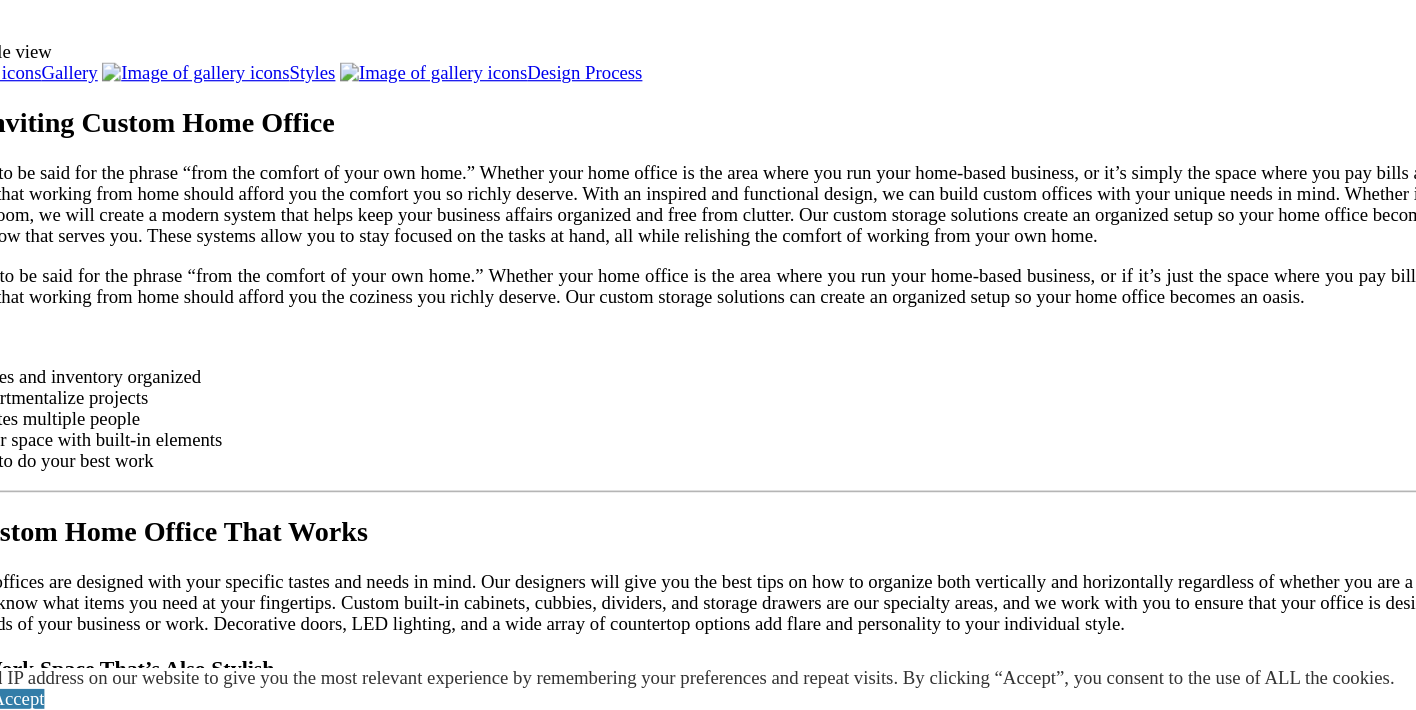 click on "Load More" at bounding box center [44, 1735] 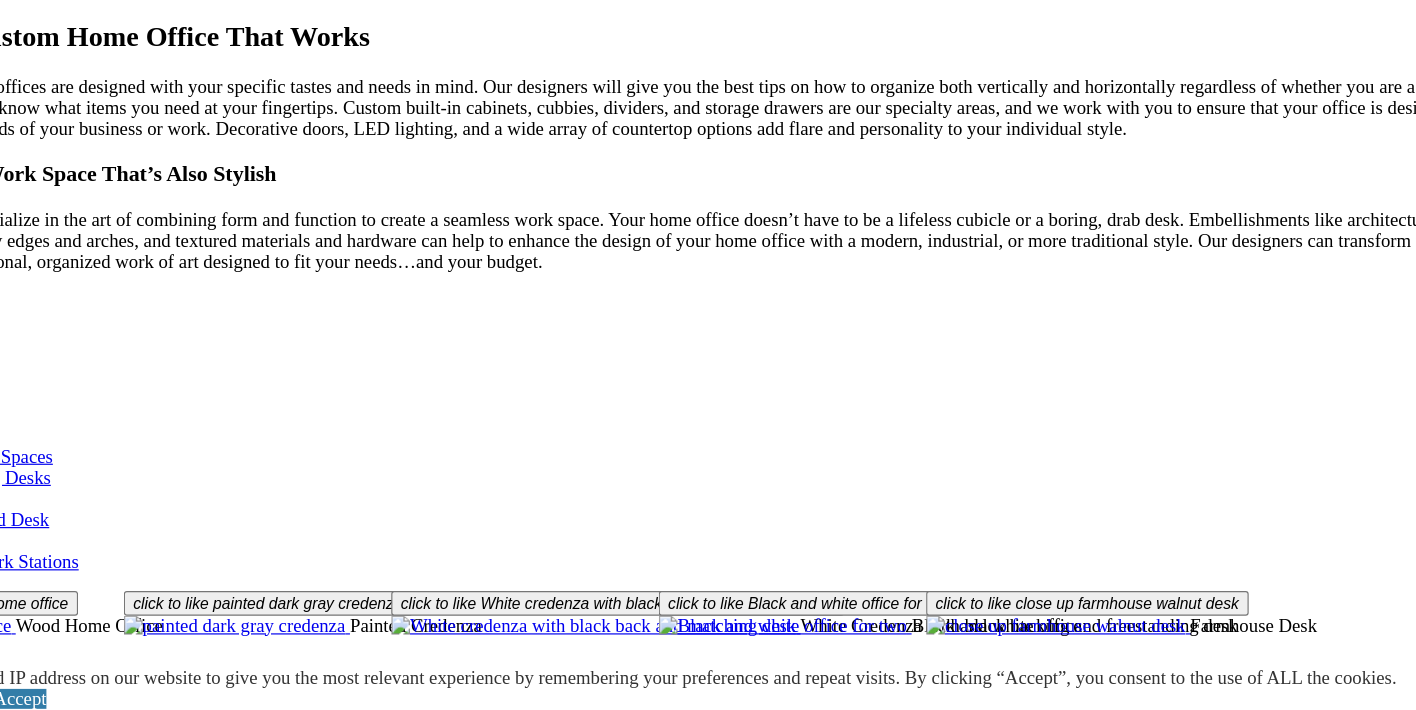 scroll, scrollTop: 2250, scrollLeft: 0, axis: vertical 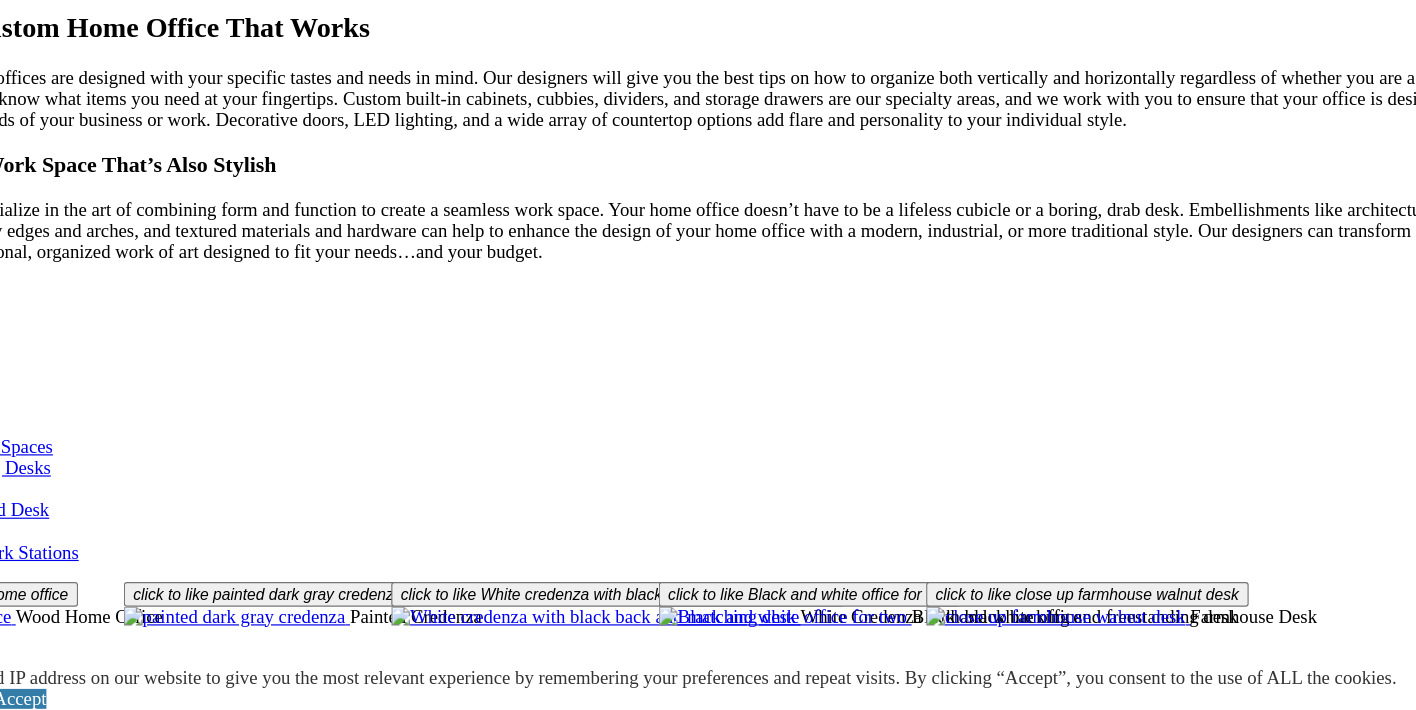 click at bounding box center [1067, 1501] 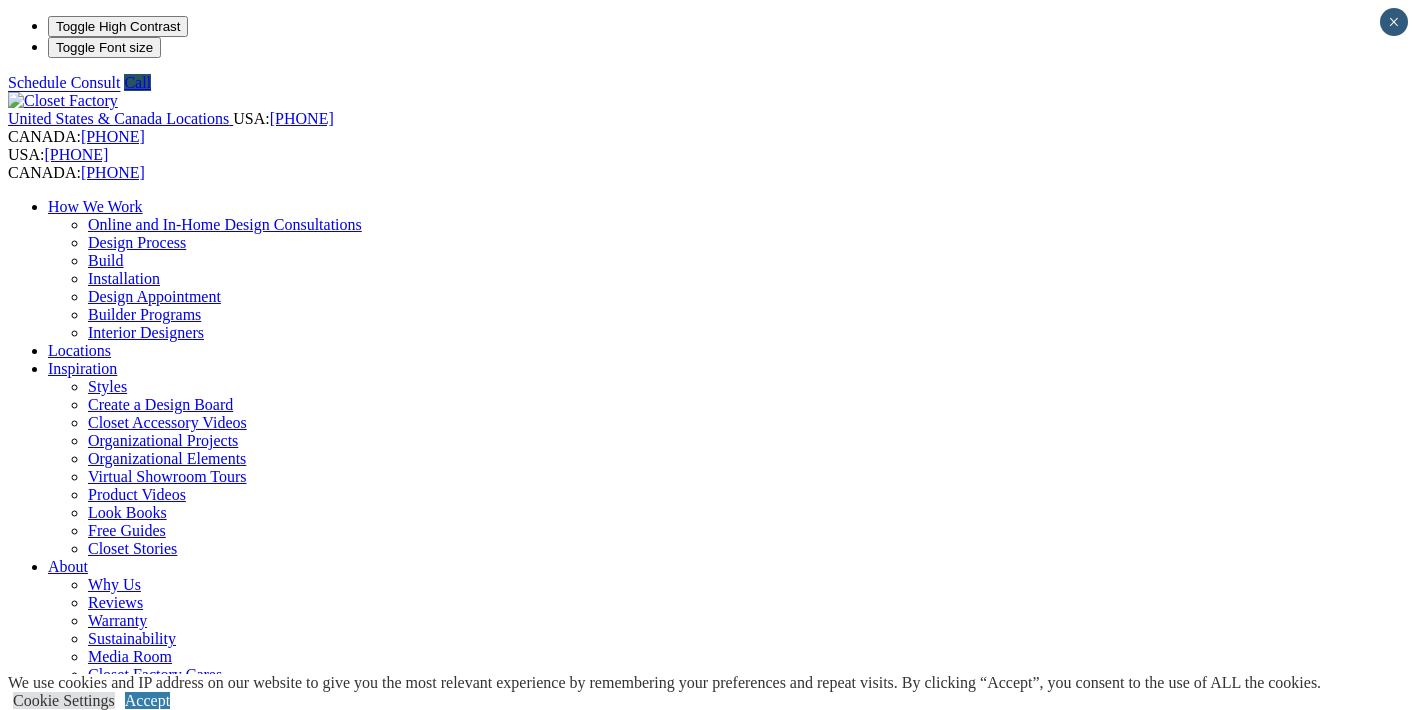 scroll, scrollTop: 2003, scrollLeft: 0, axis: vertical 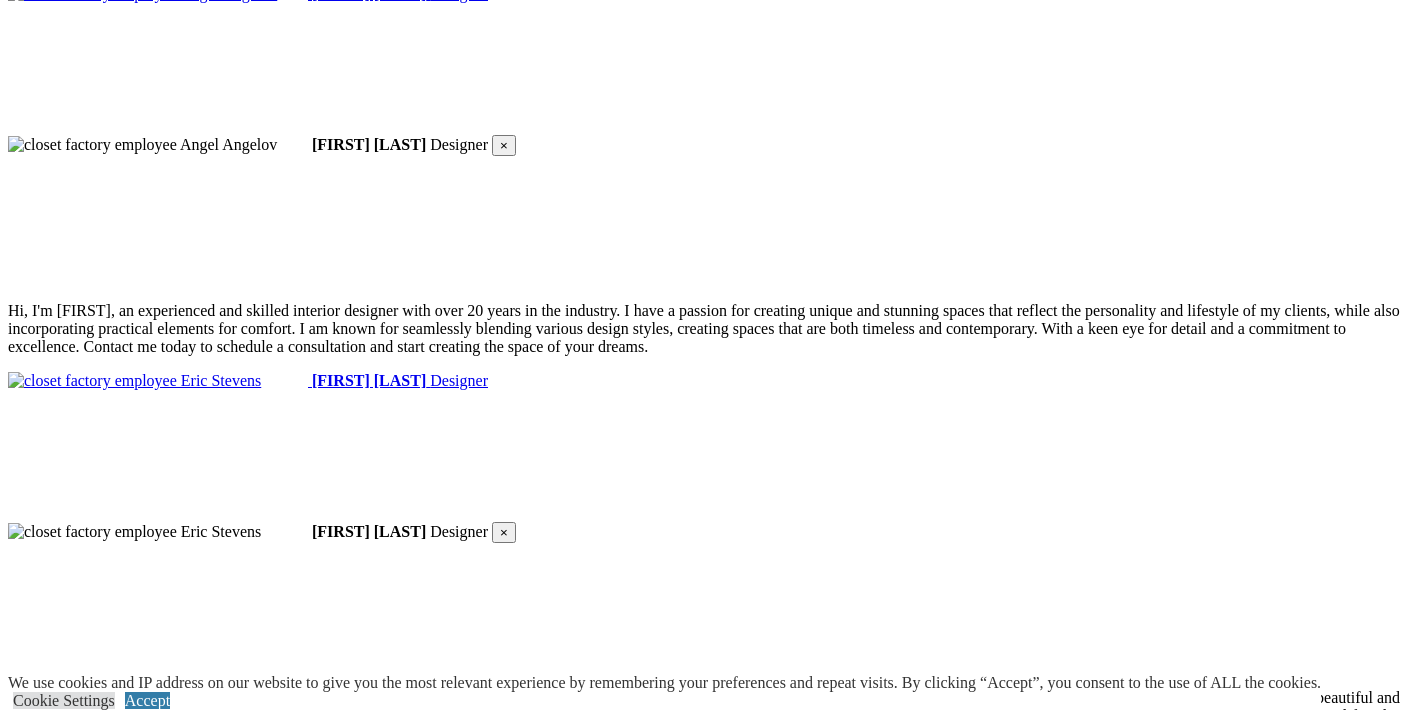 click on "Schedule a Consult" at bounding box center [70, 3298] 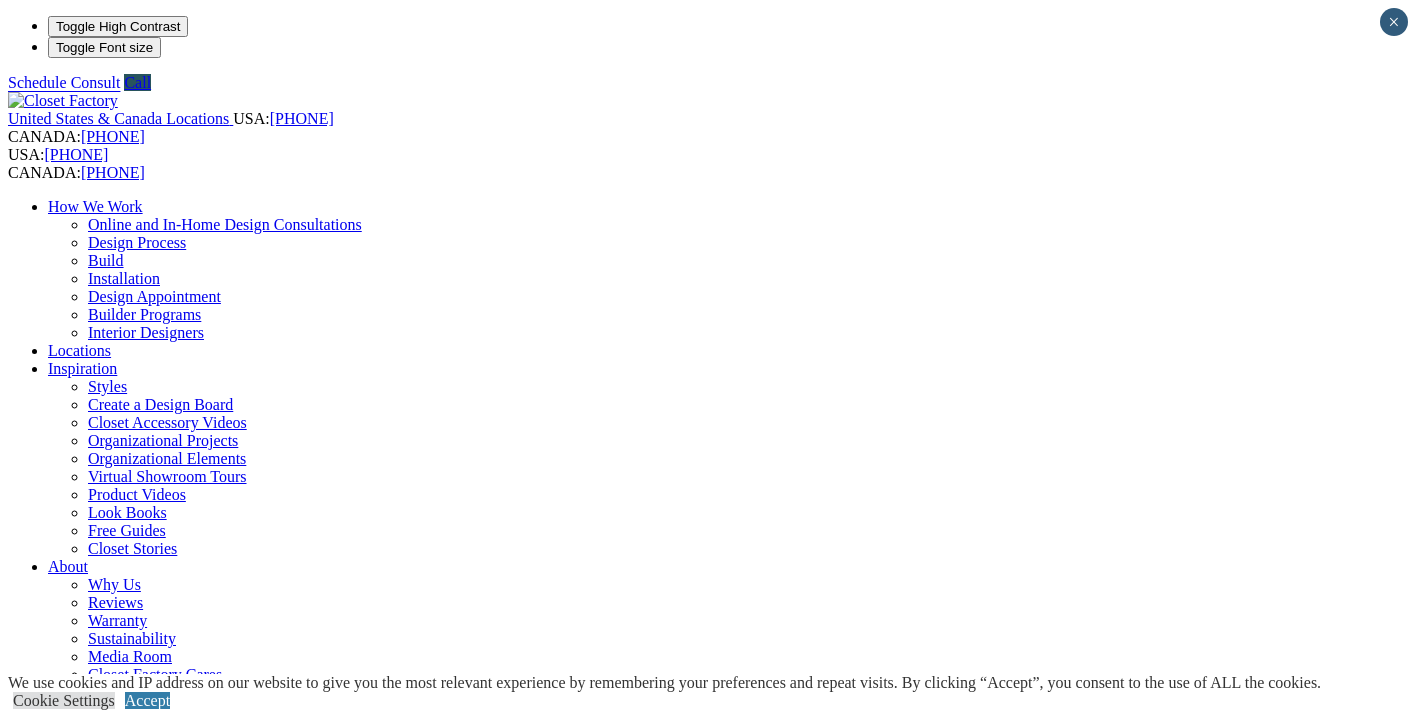 scroll, scrollTop: 0, scrollLeft: 0, axis: both 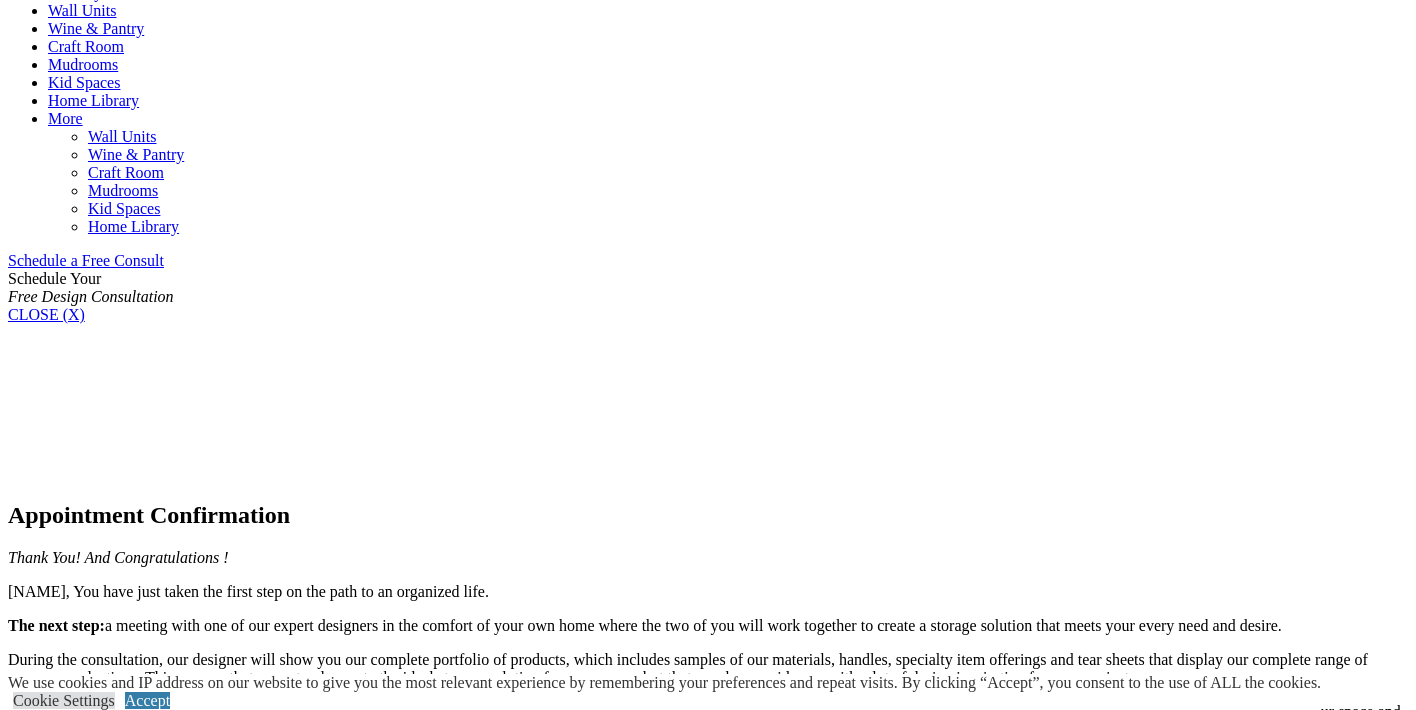 click on "Schedule a free design consultation  with a designer.
Each of our custom offices is completely personalized and begins with a complimentary design appointment.
Schedule a Consult
What should I expect?
×
During the consultation you and a designer will discuss your goals, wish list, and project budget, with the aim of designing an office system, and work area that will:
Maximize your space
Organize your supplies
Create space for everything
Create optimum visibility
Preserve your items
Harmonize with your décor" at bounding box center [708, 977] 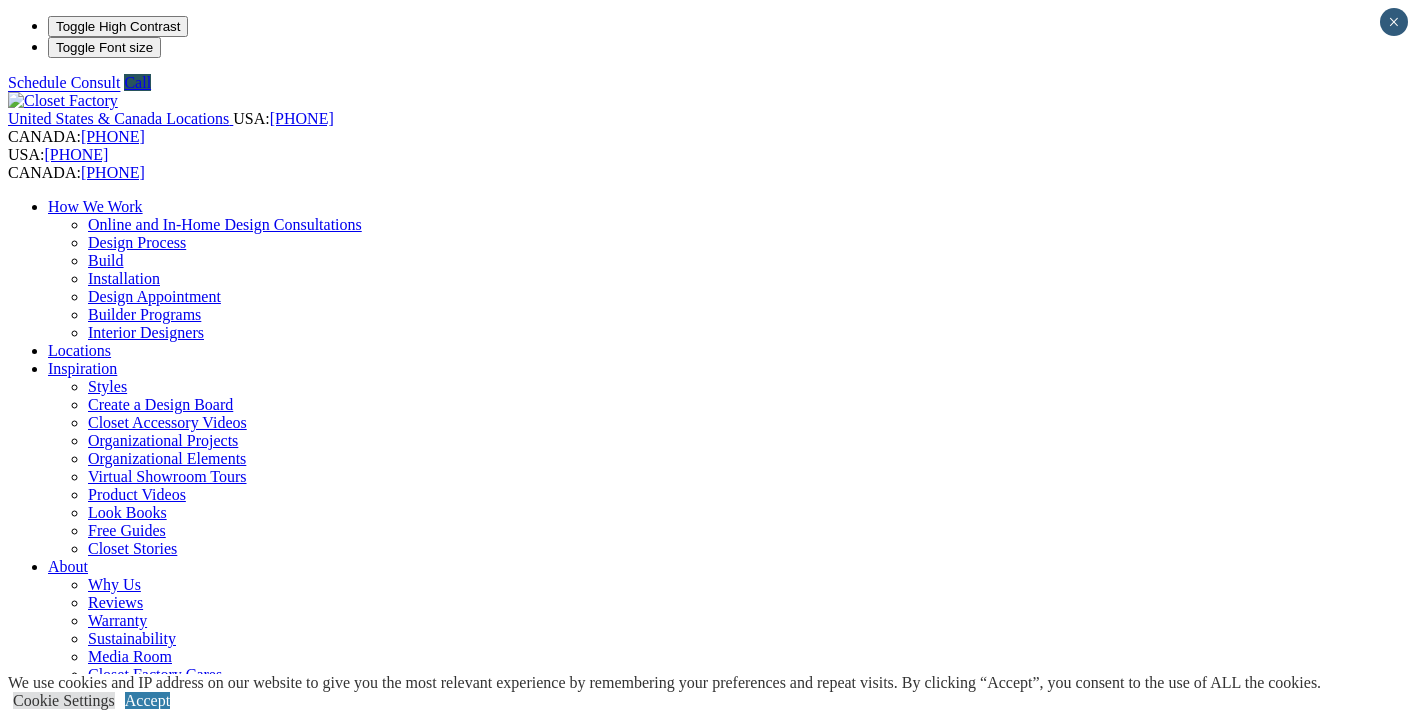 scroll, scrollTop: 0, scrollLeft: 0, axis: both 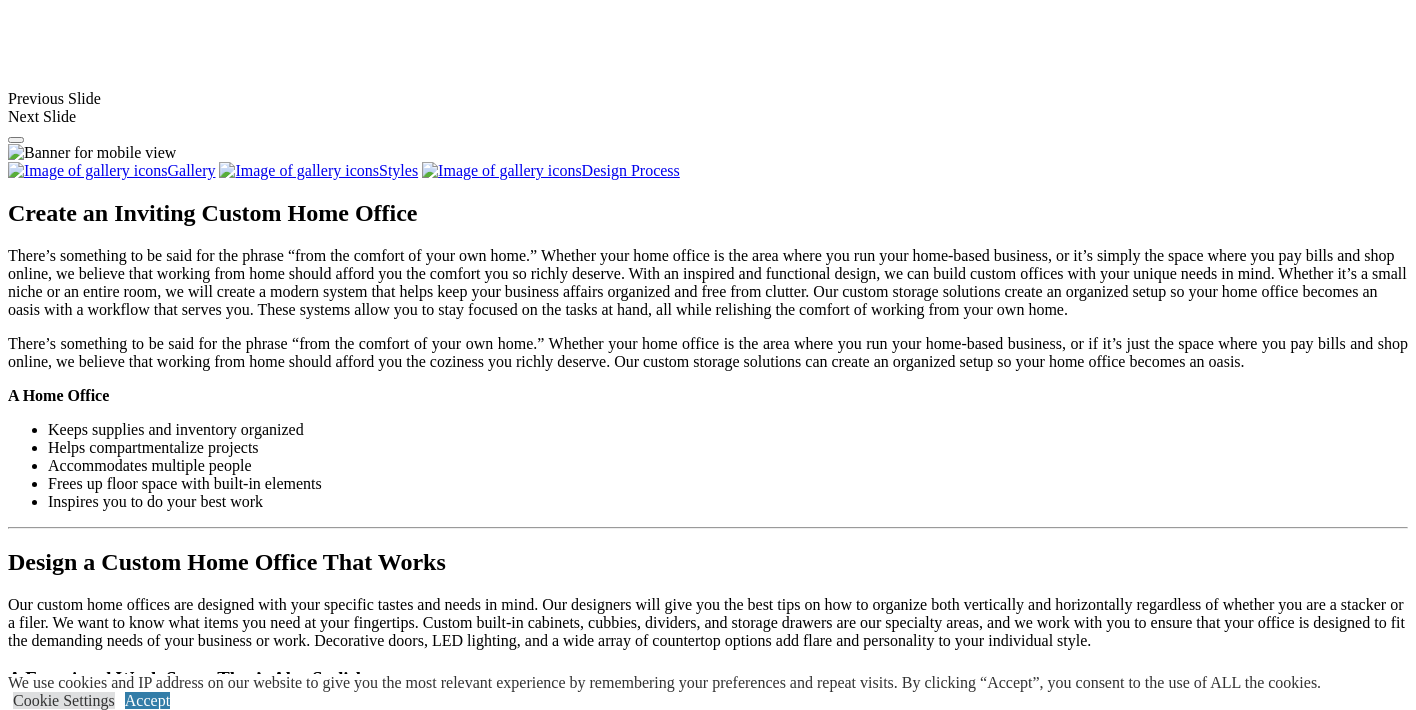 click on "Load More" at bounding box center (44, 1739) 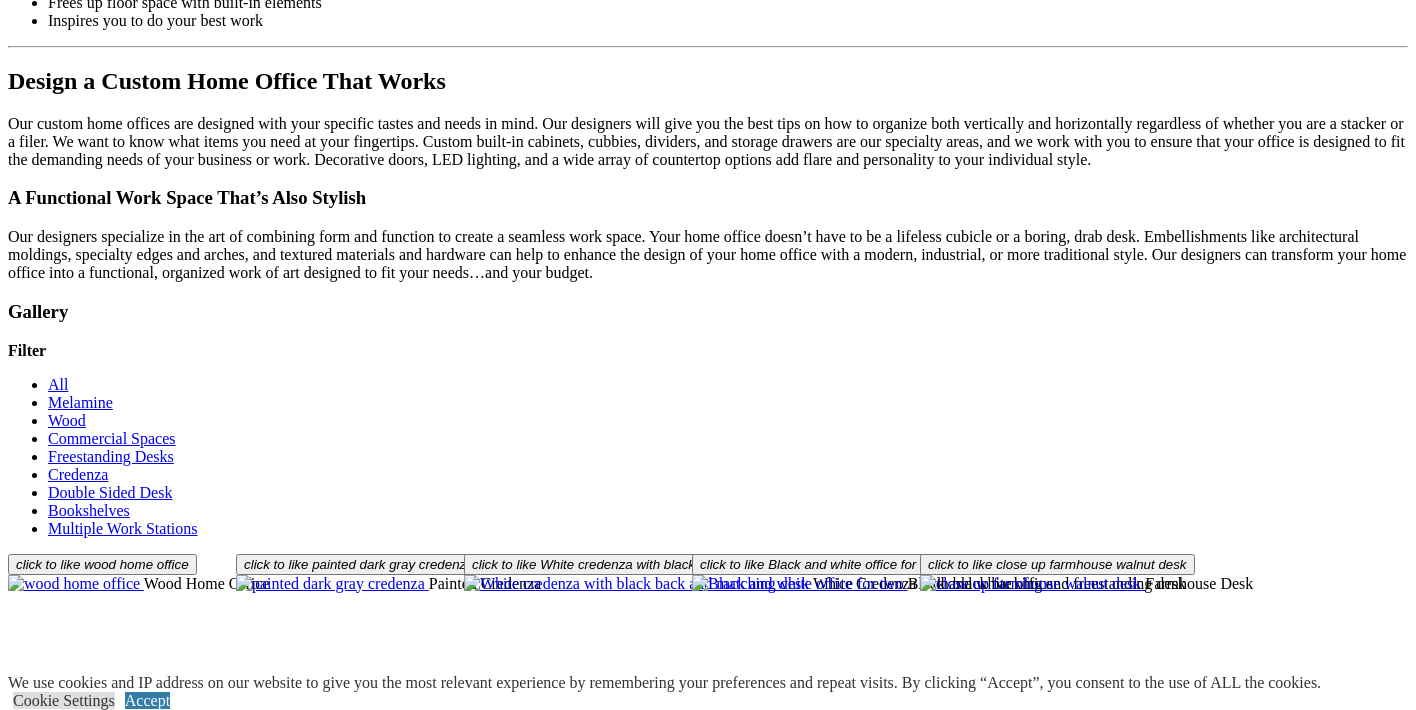 scroll, scrollTop: 2353, scrollLeft: 0, axis: vertical 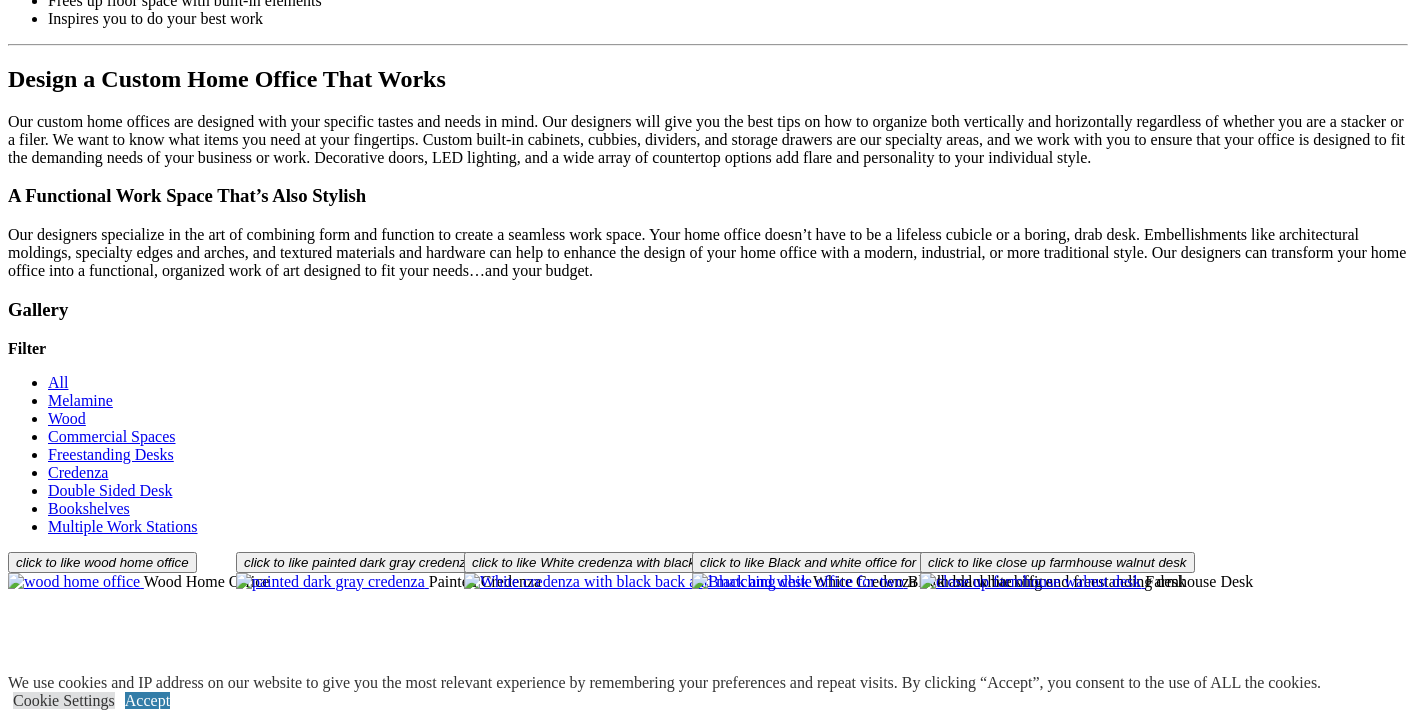 click on "Load More" at bounding box center [44, 1604] 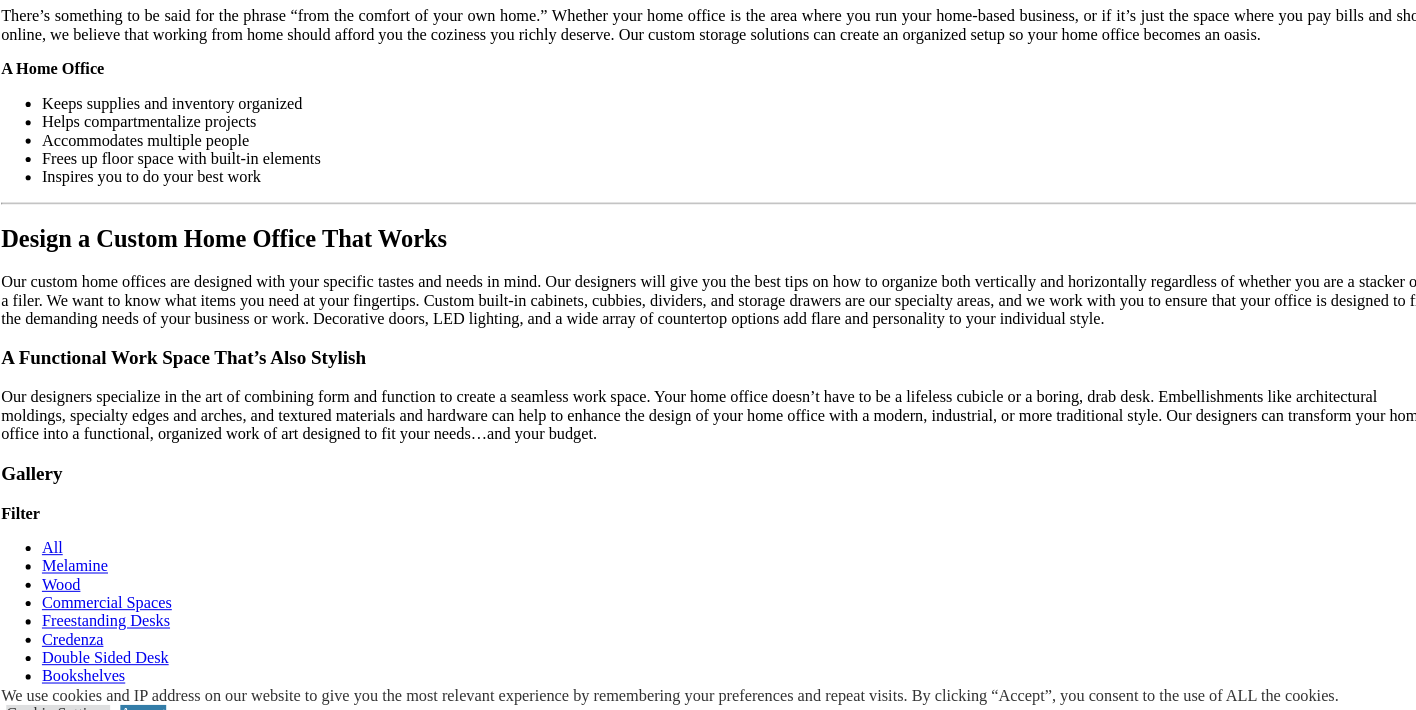 scroll, scrollTop: 2195, scrollLeft: 0, axis: vertical 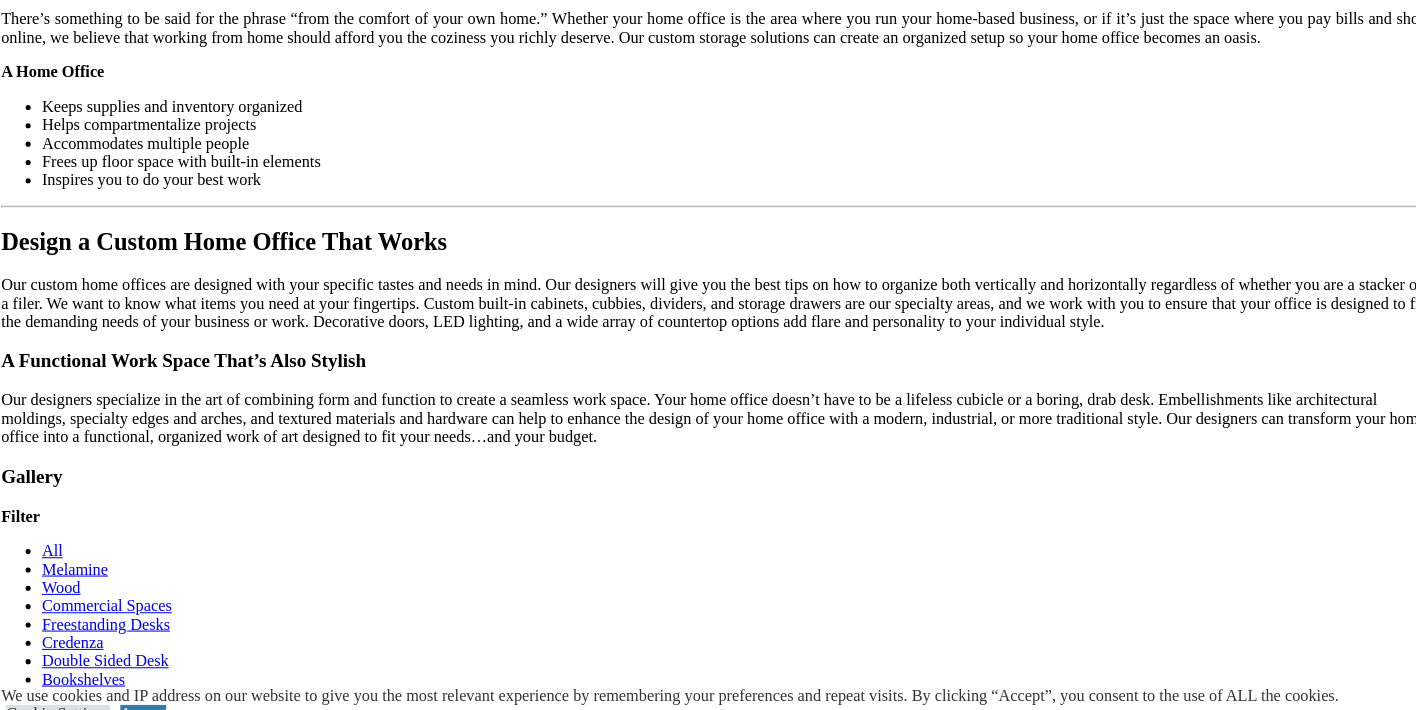 click at bounding box center [1067, 1610] 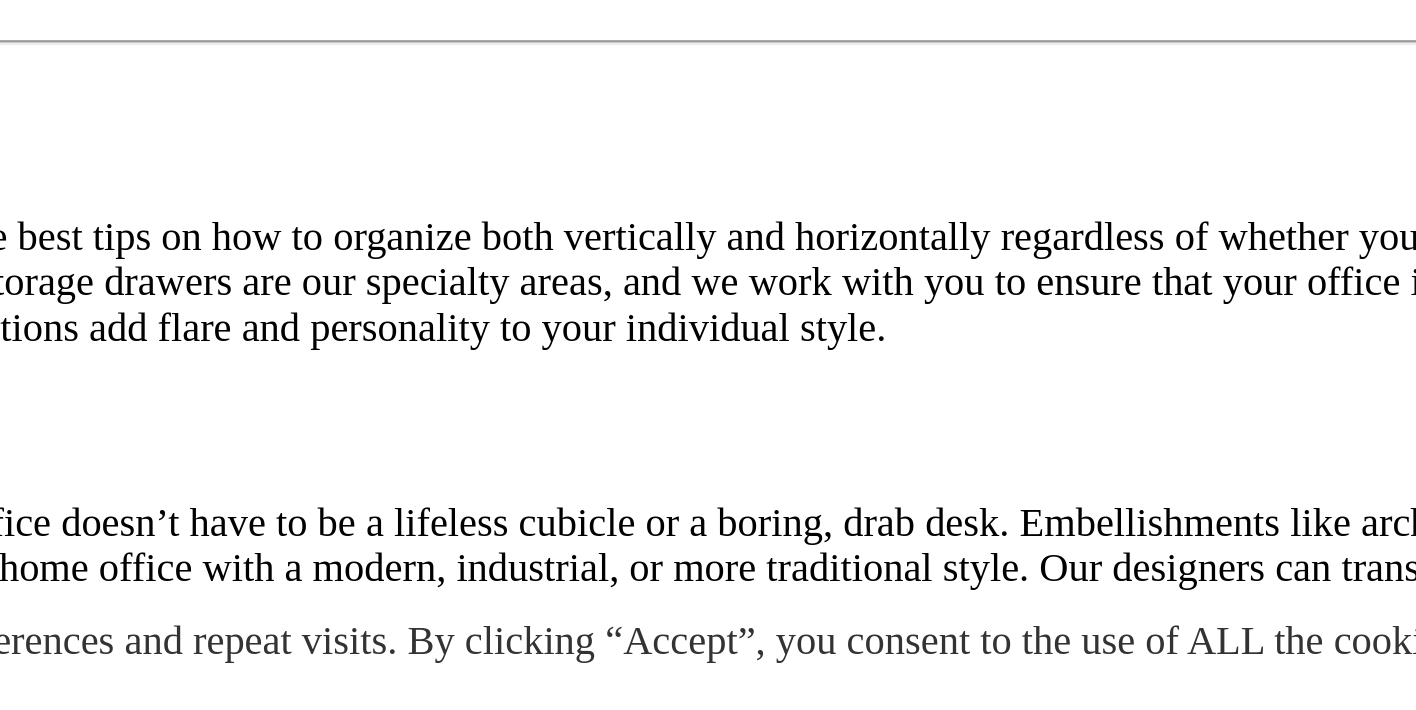 scroll, scrollTop: 2049, scrollLeft: 0, axis: vertical 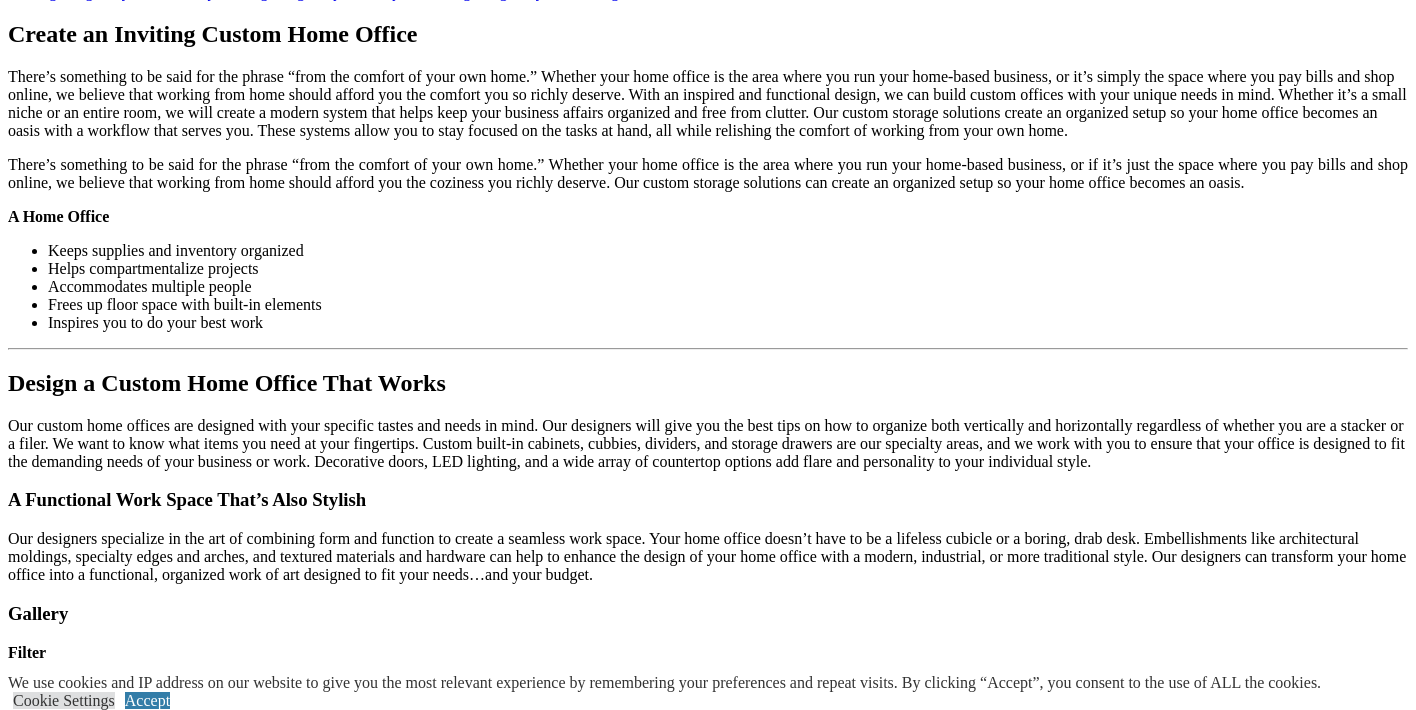 click at bounding box center (8, 35466) 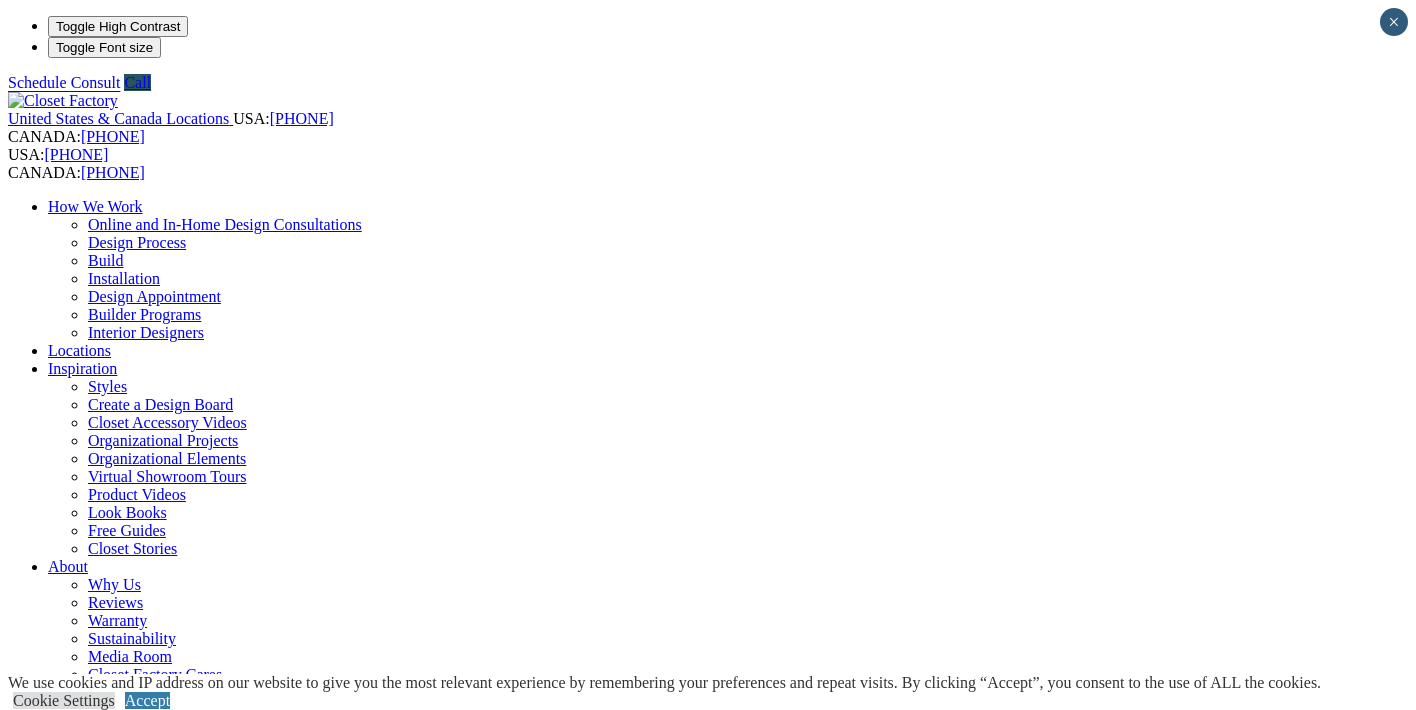 scroll, scrollTop: 0, scrollLeft: 0, axis: both 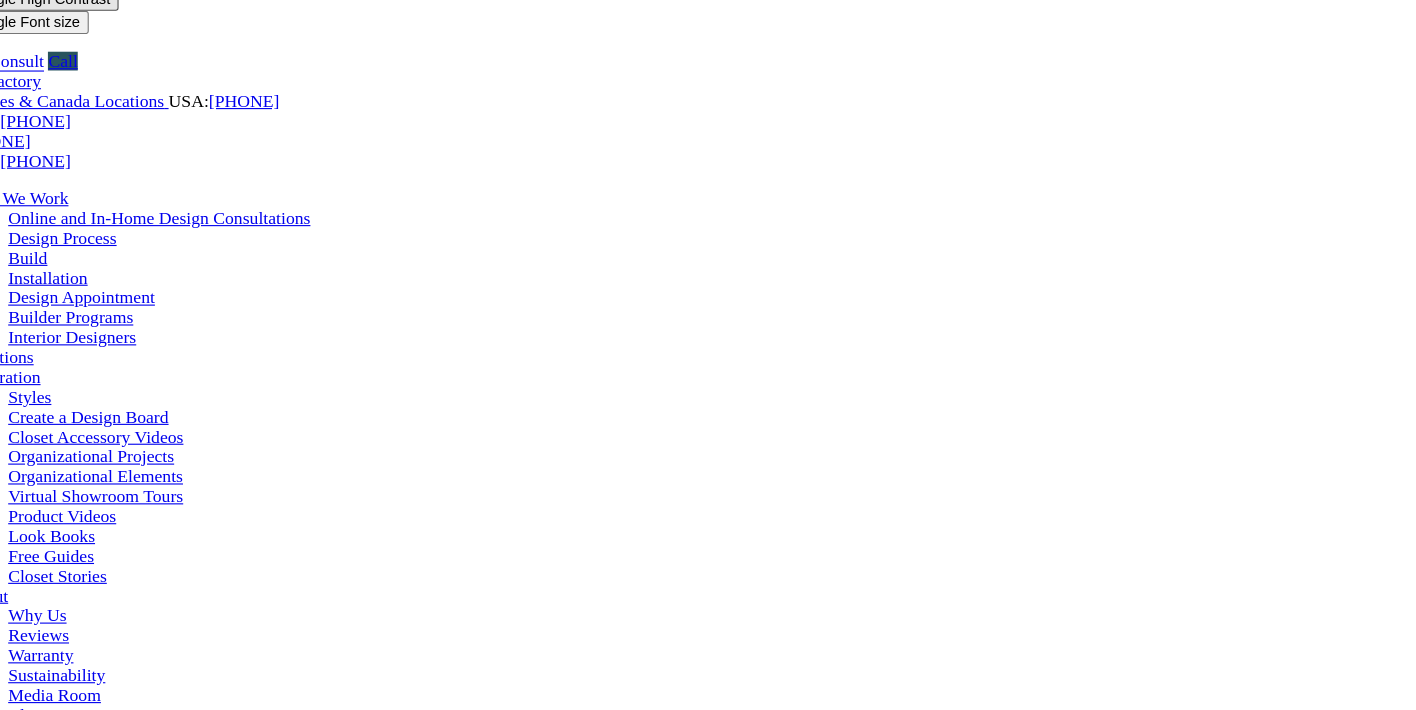 click on "Laundry Room" at bounding box center (96, 1084) 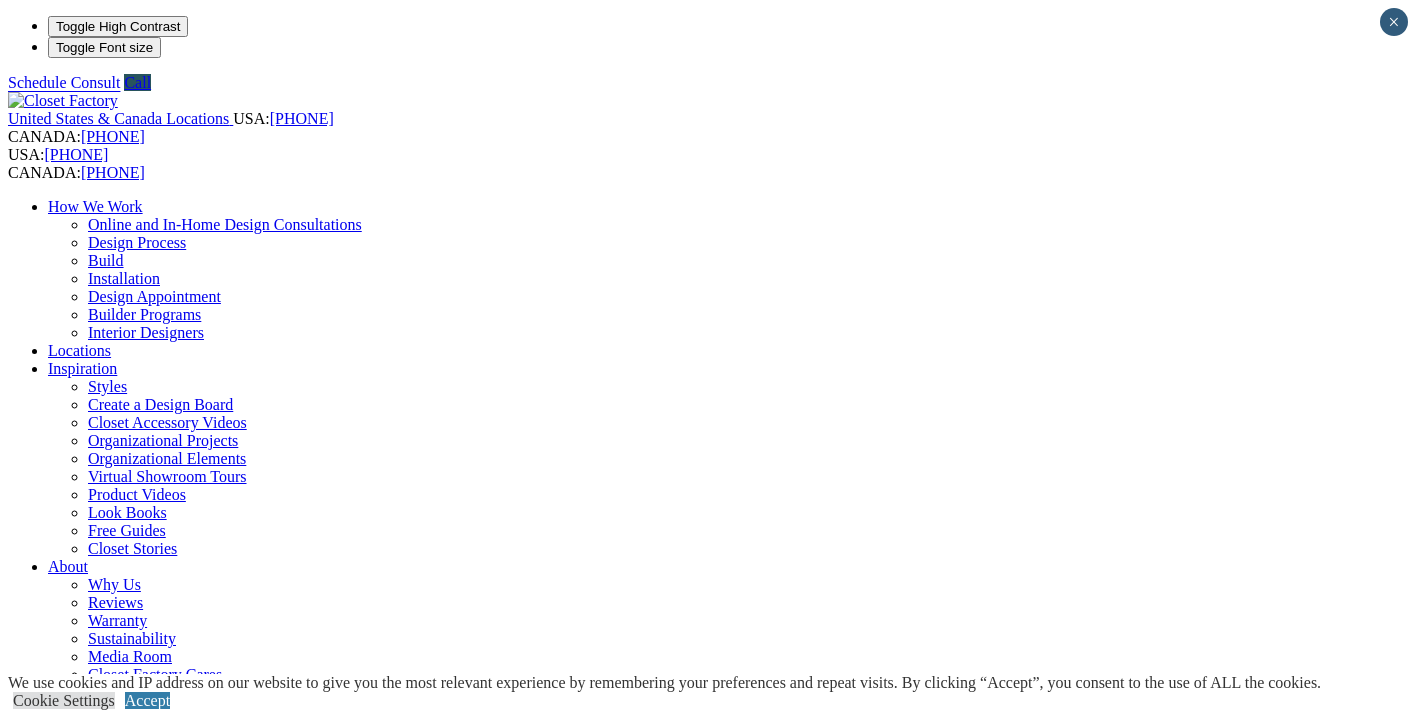 scroll, scrollTop: 0, scrollLeft: 0, axis: both 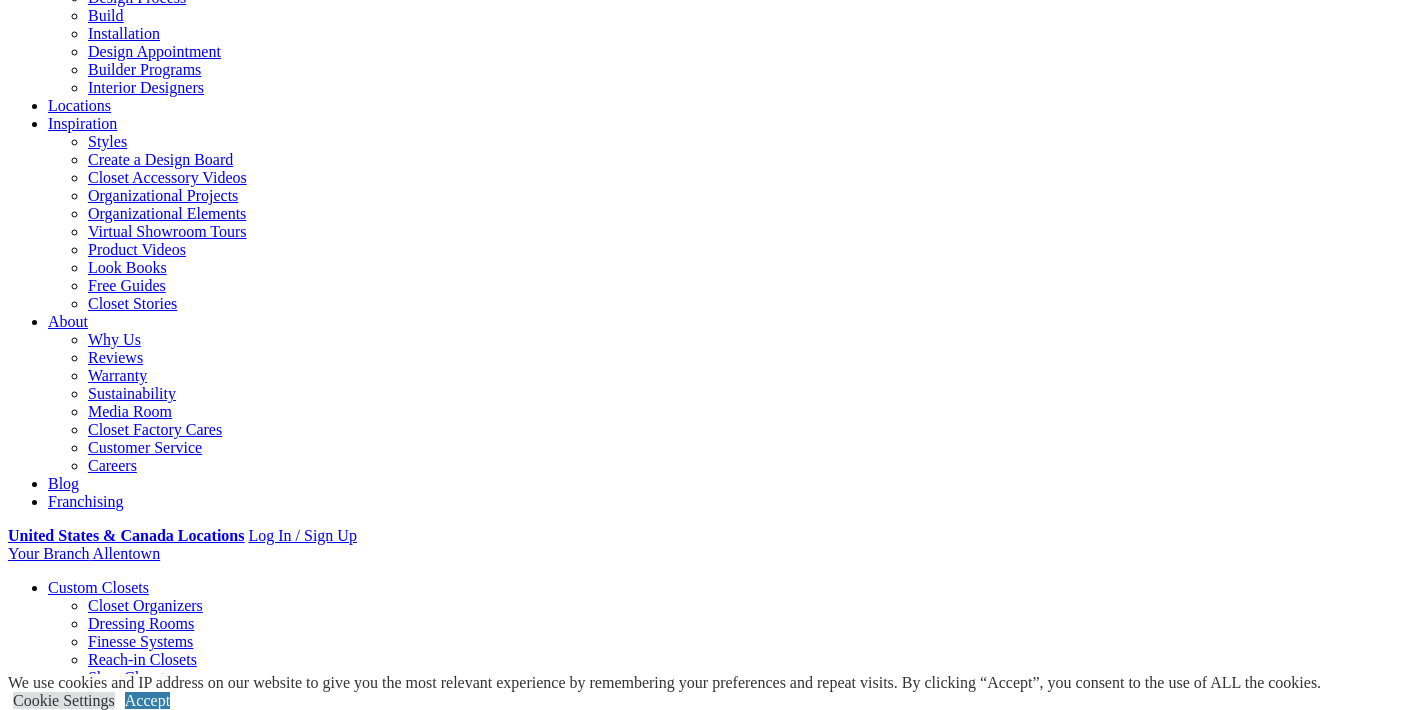 click on "Gallery" at bounding box center [111, 1727] 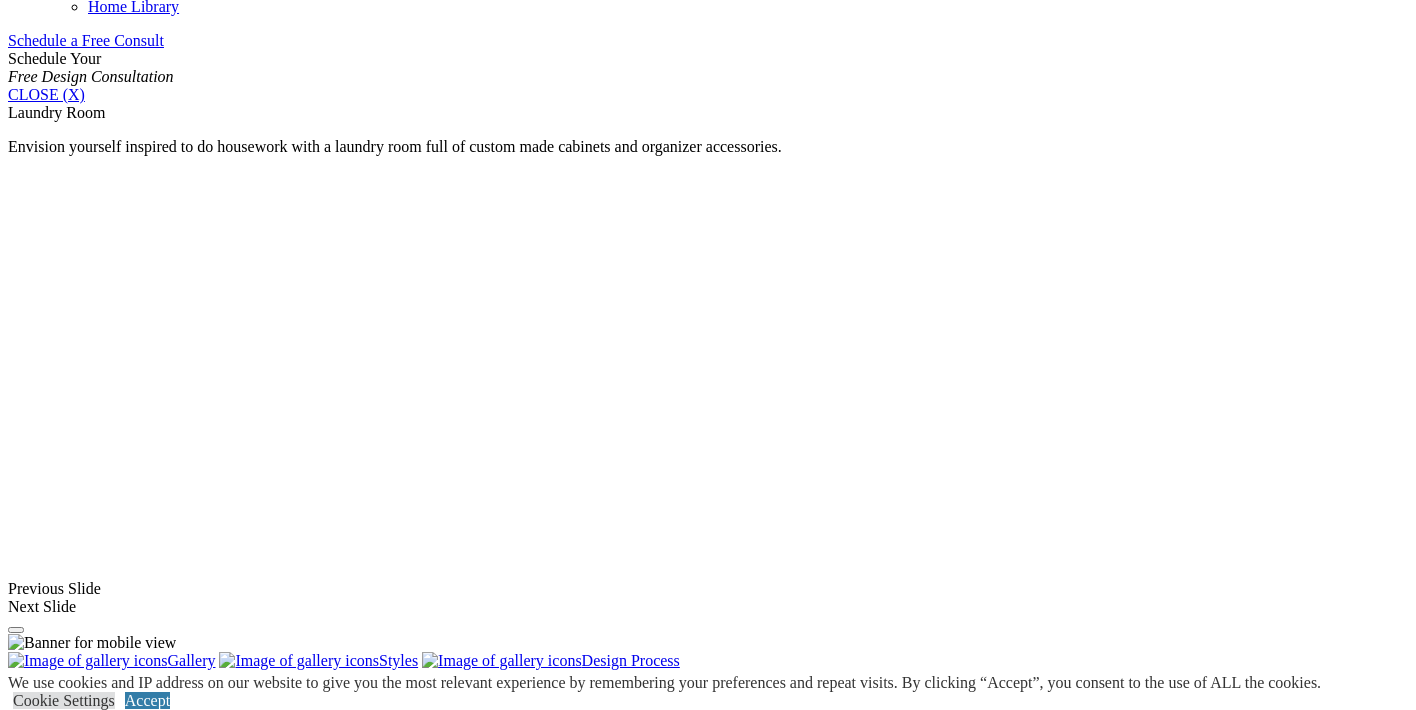 scroll, scrollTop: 1318, scrollLeft: 0, axis: vertical 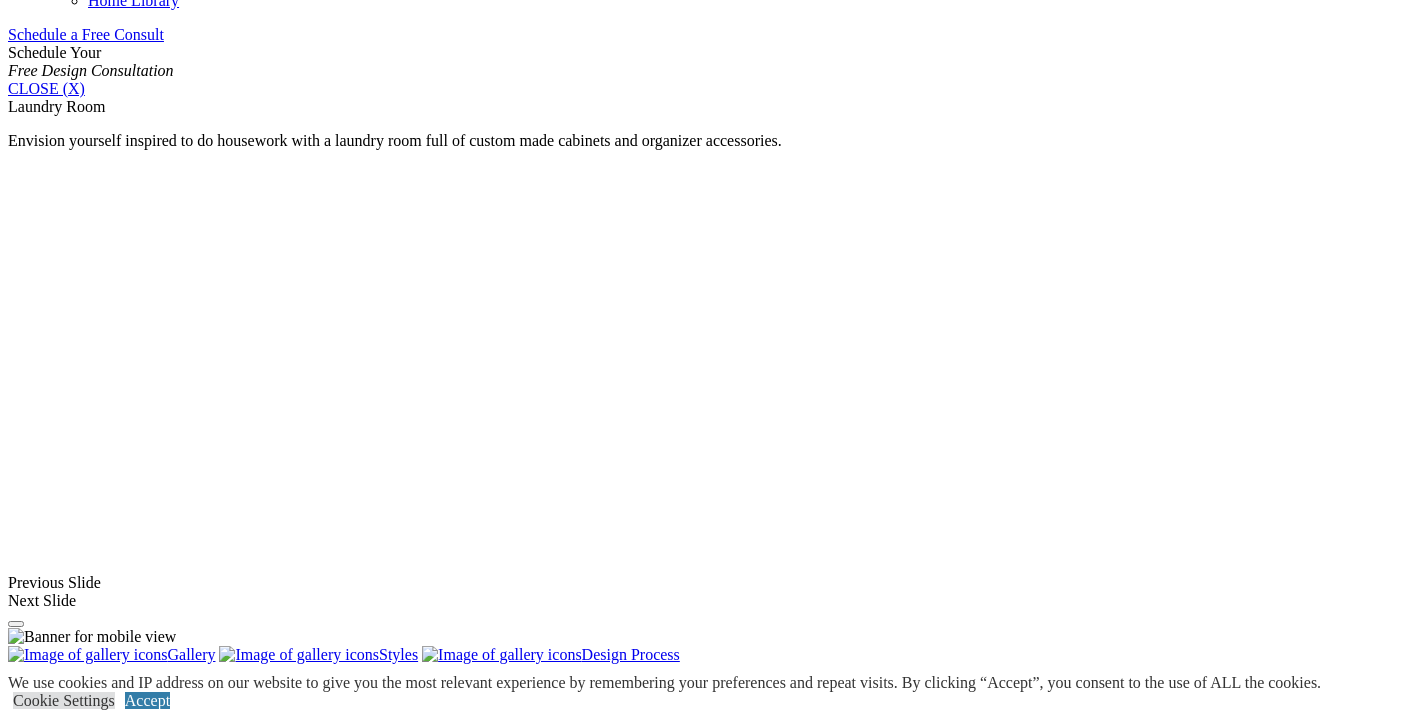 click at bounding box center (163, 1513) 